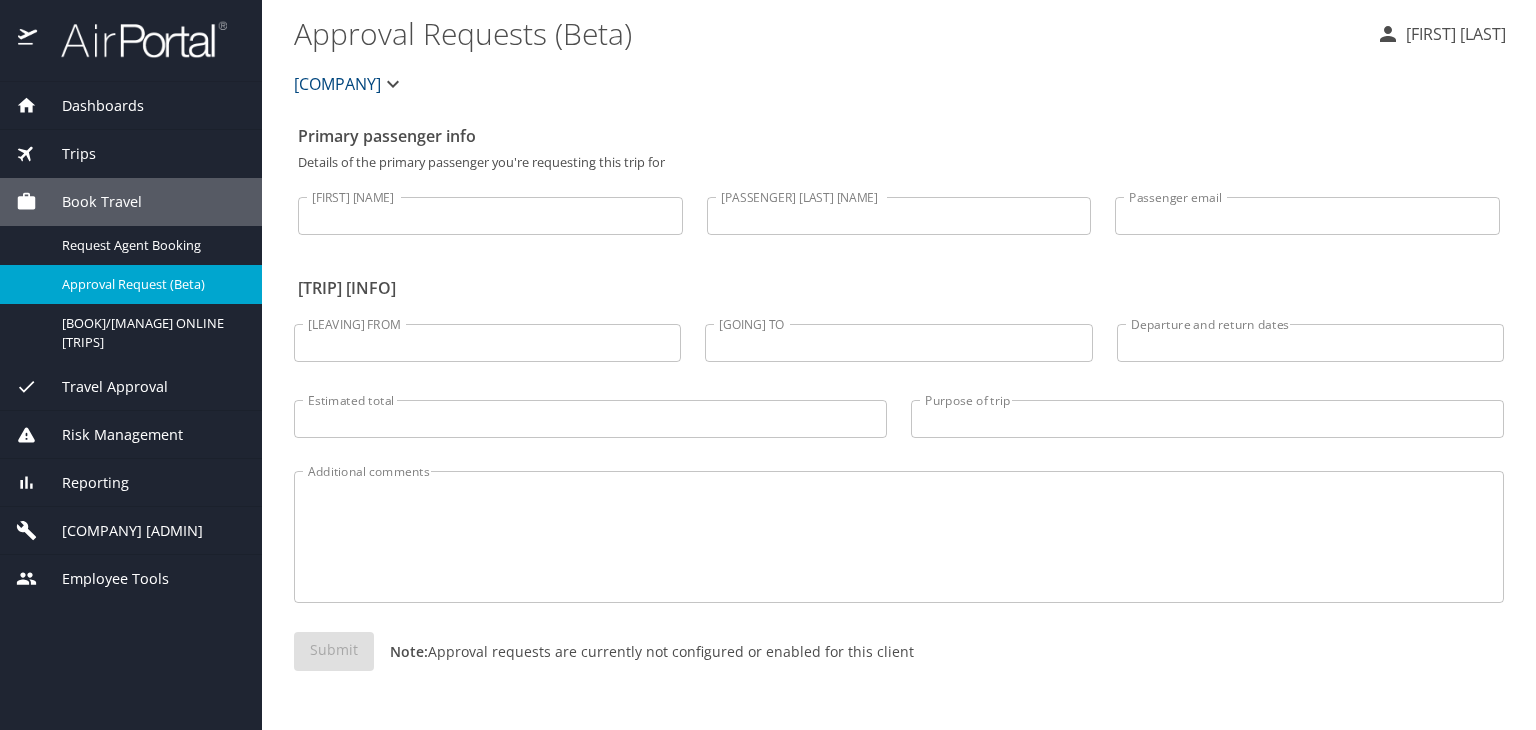 scroll, scrollTop: 0, scrollLeft: 0, axis: both 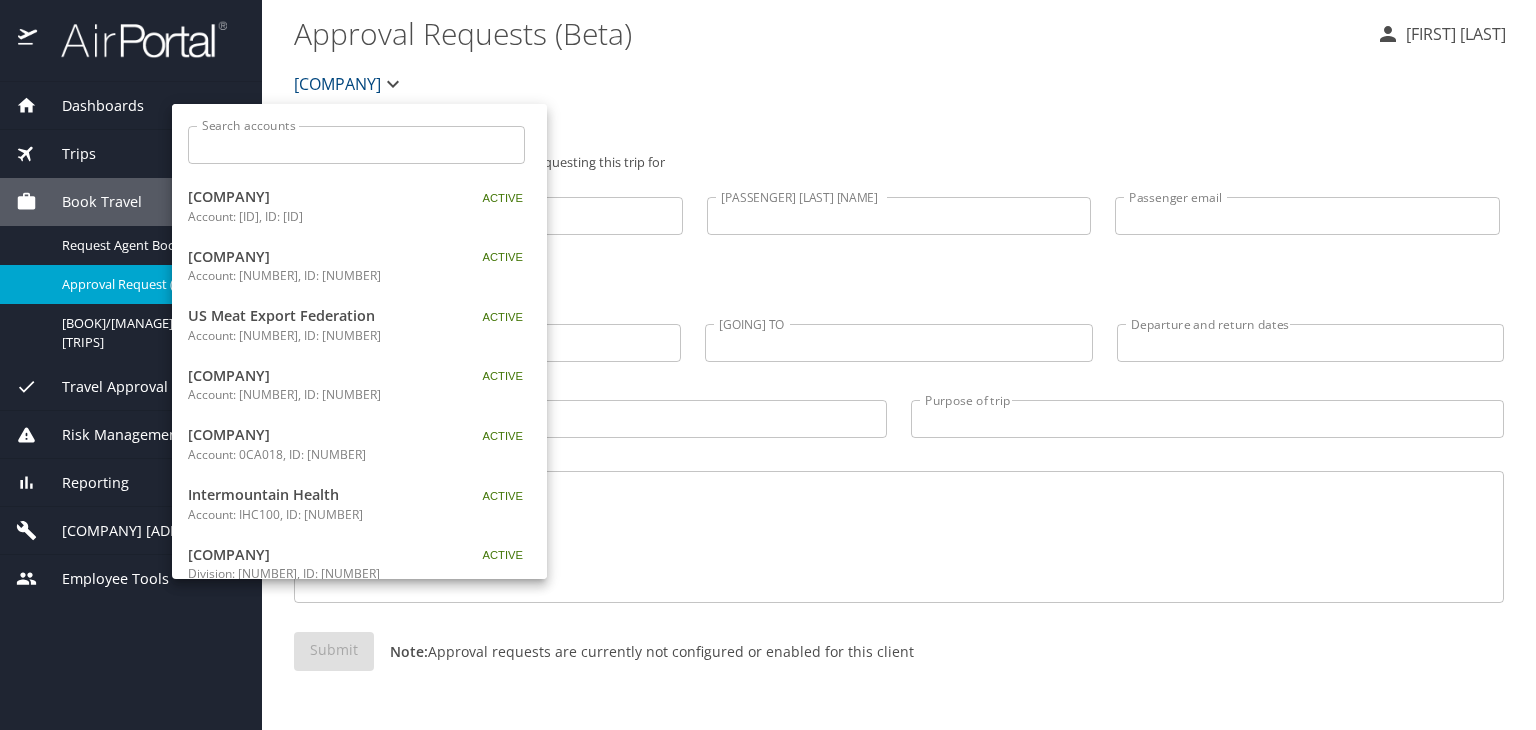 click on "Search accounts" at bounding box center [363, 145] 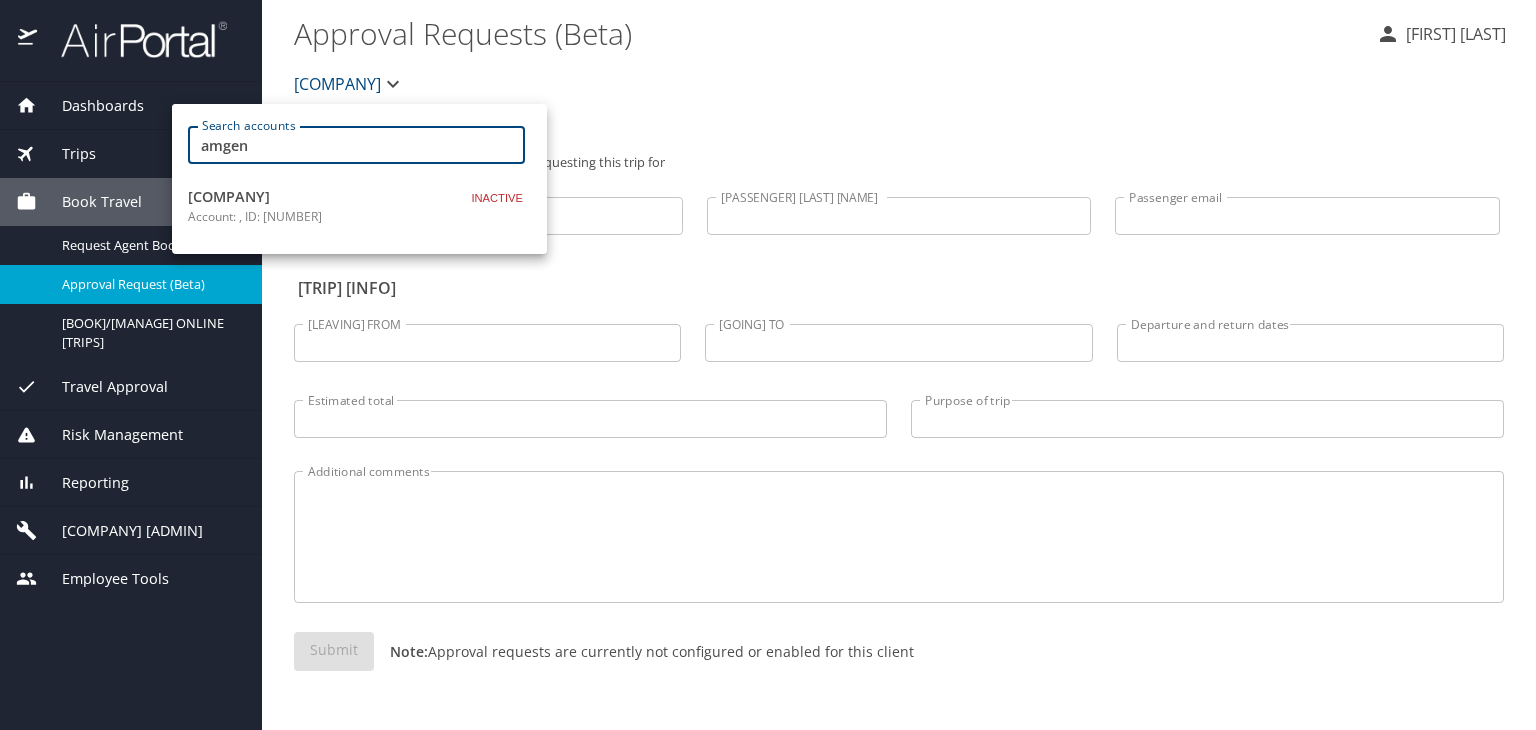 type on "amgen" 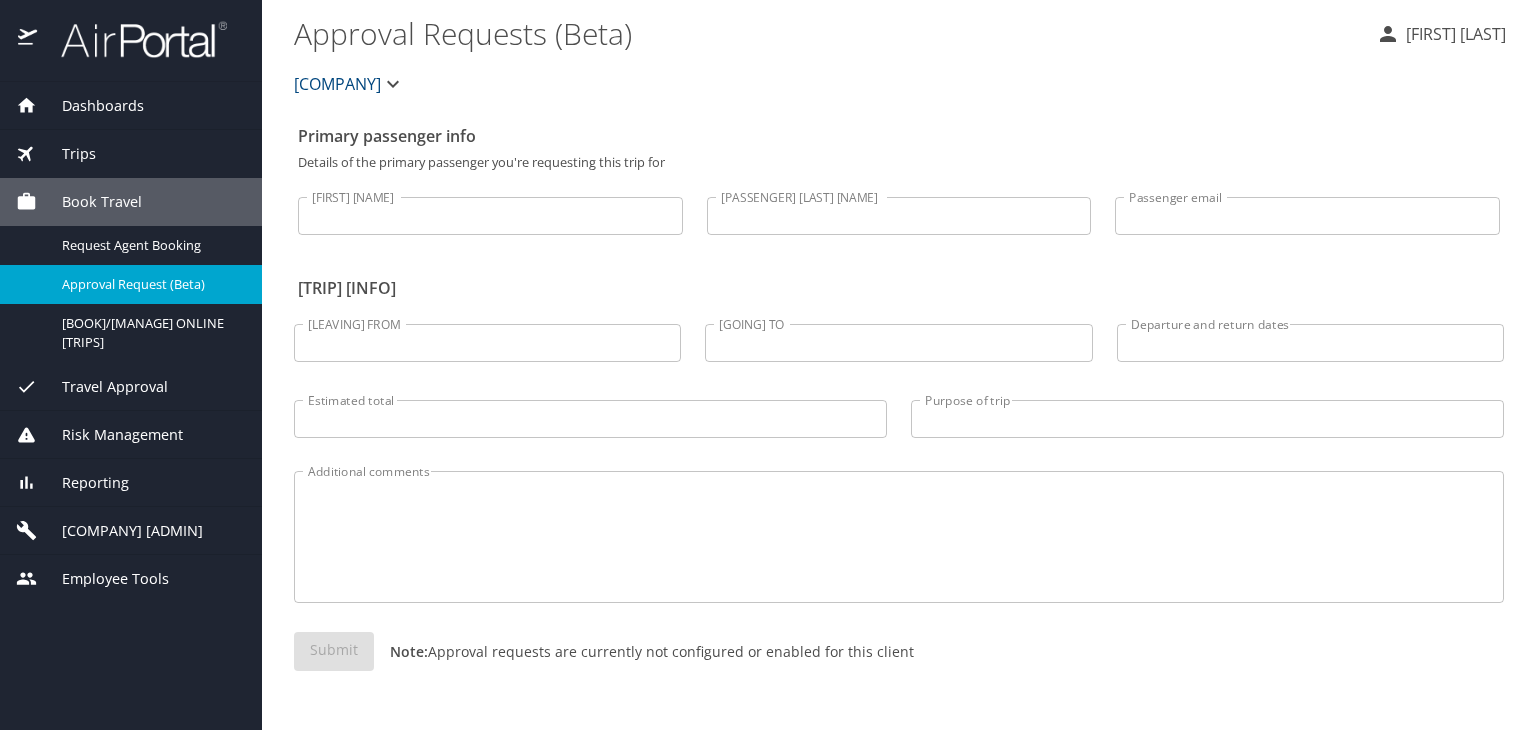type 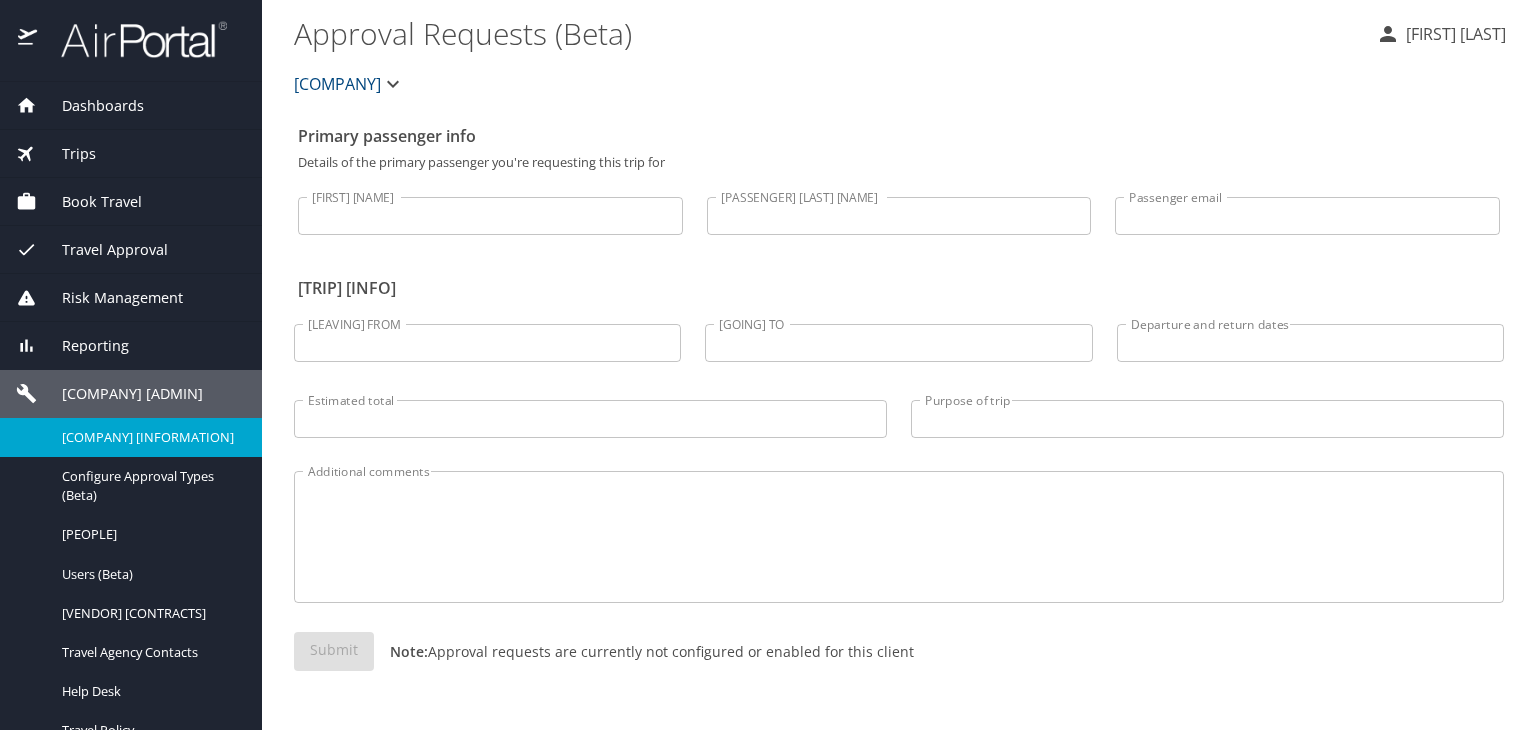 click on "[COMPANY] [INFORMATION]" at bounding box center (150, 437) 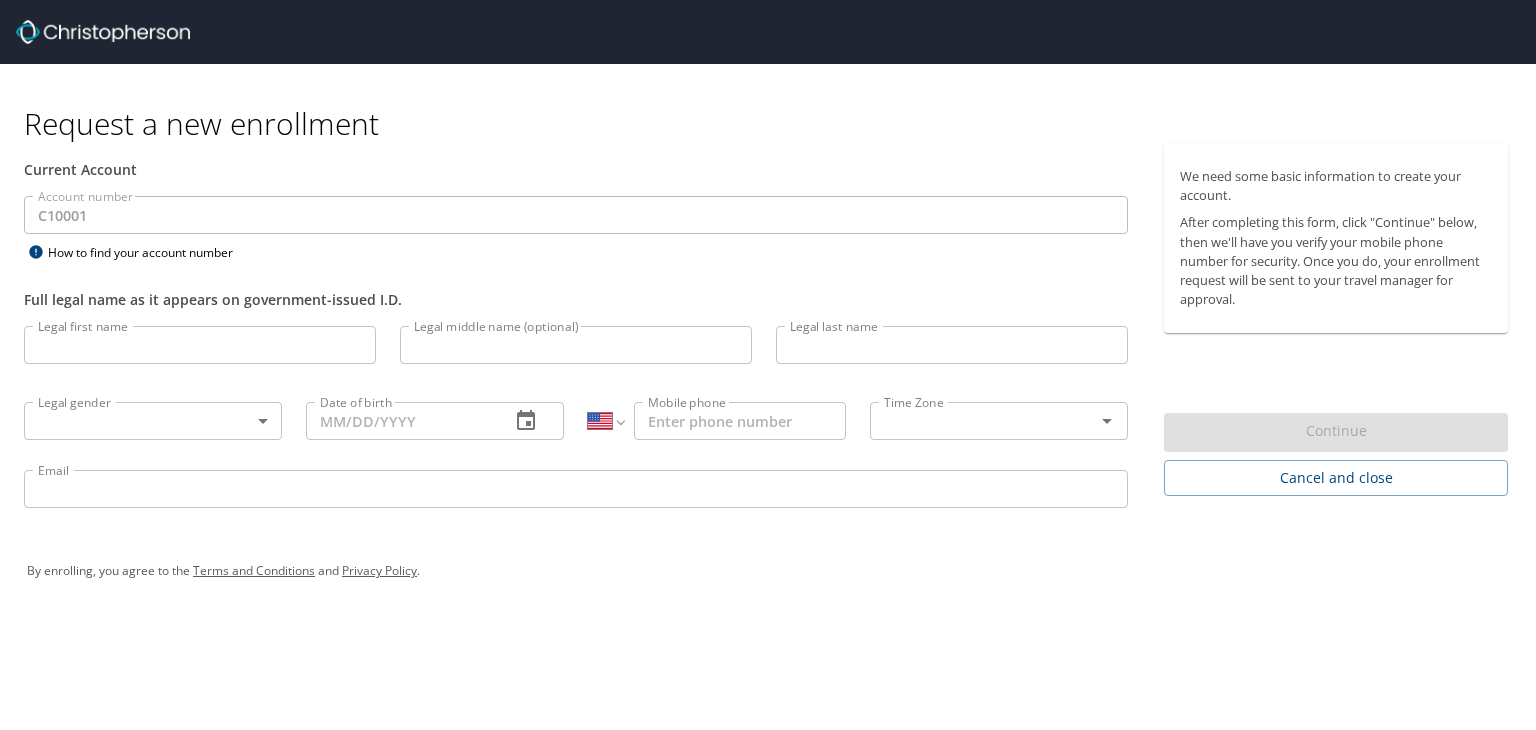 scroll, scrollTop: 0, scrollLeft: 0, axis: both 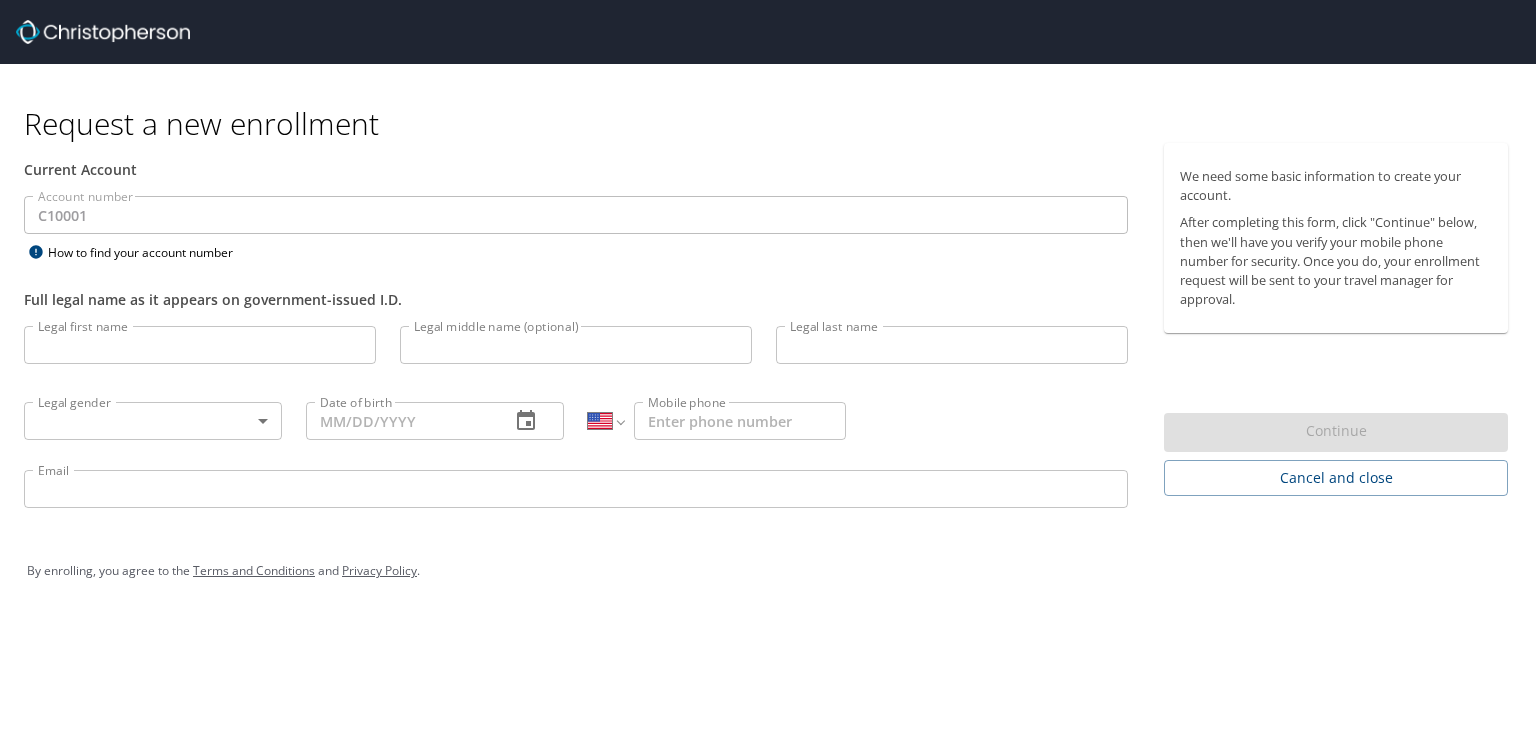 drag, startPoint x: 300, startPoint y: 32, endPoint x: 334, endPoint y: 63, distance: 46.010868 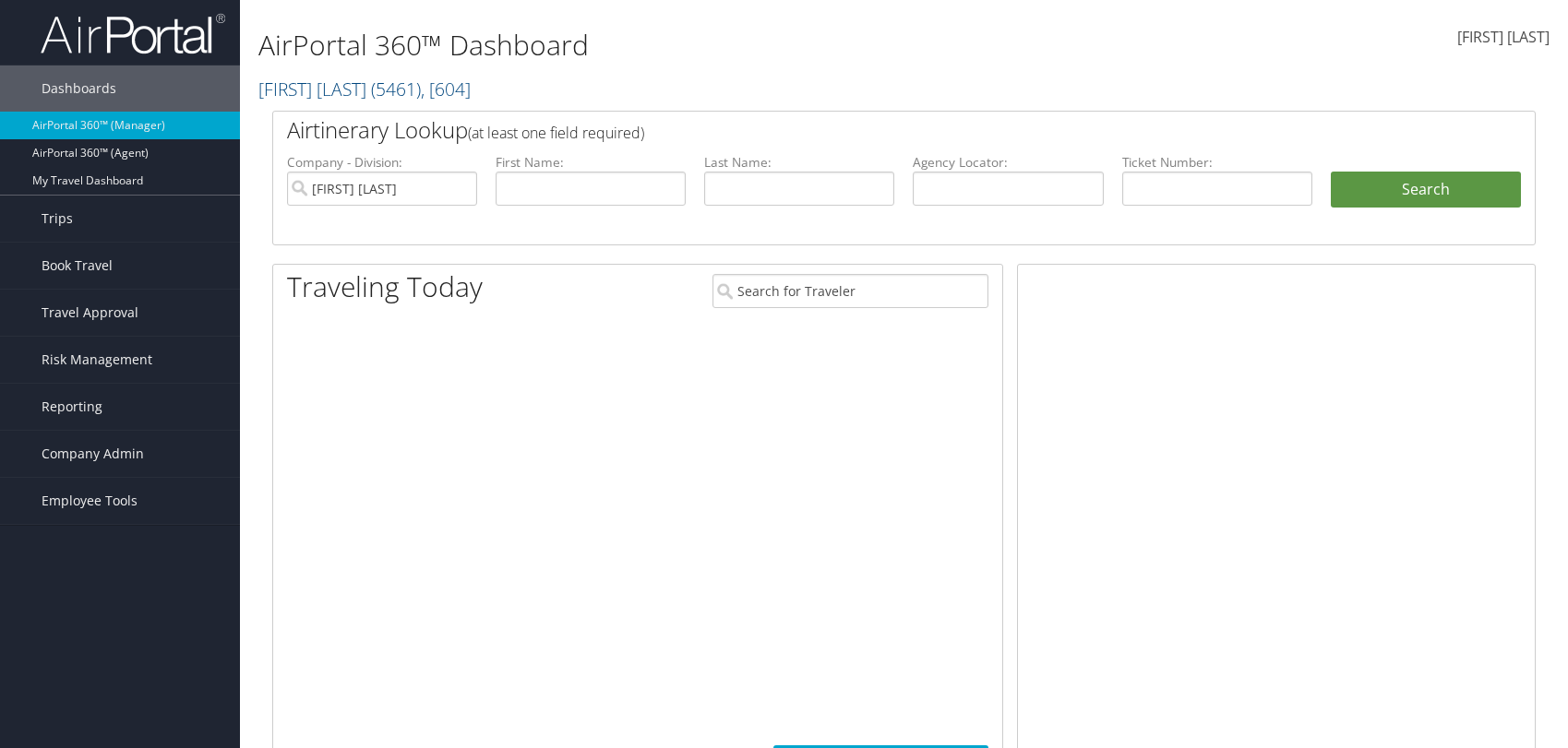 scroll, scrollTop: 0, scrollLeft: 0, axis: both 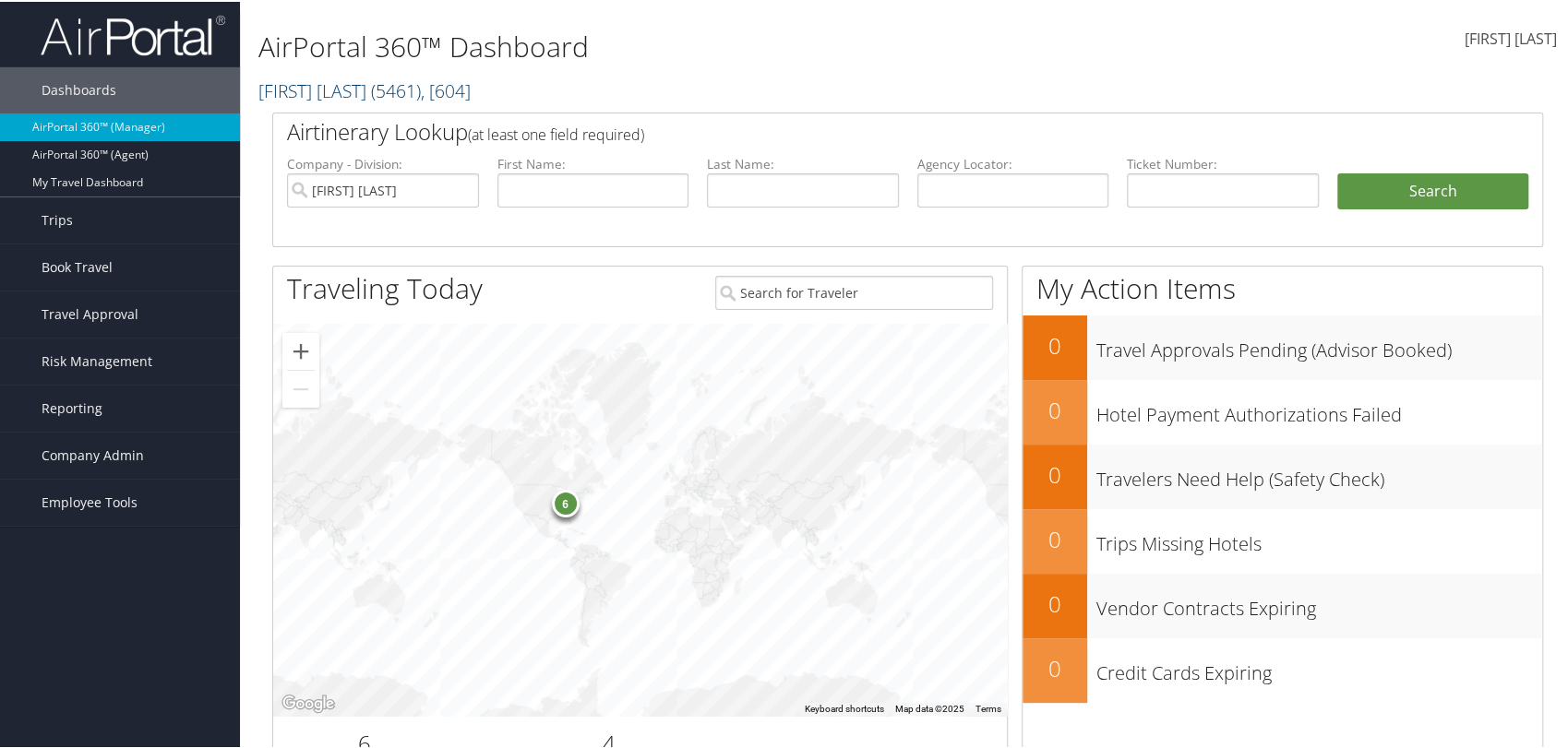 click at bounding box center [471, 89] 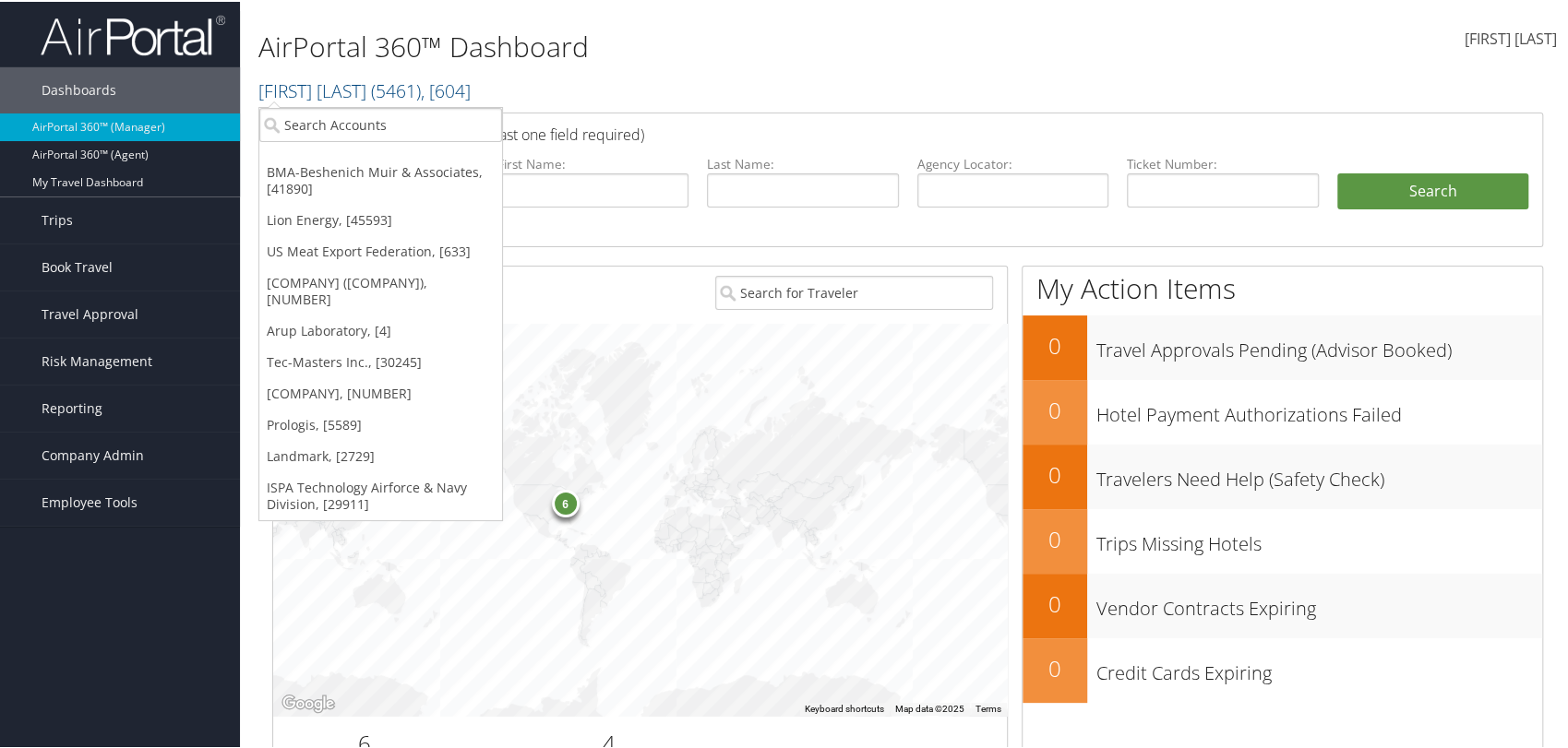 click on "BMA-Beshenich Muir & Associates, [41890]
Lion Energy, [45593]
US Meat Export Federation, [633]
University of Virginia (UVA), [16863]
Arup Laboratory, [4]
Tec-Masters Inc., [30245]
Wynn's Grain and Spice, [40602]
Prologis, [5589]
Landmark, [2729]
ISPA Technology Airforce & Navy Division, [29911]" at bounding box center [380, 312] 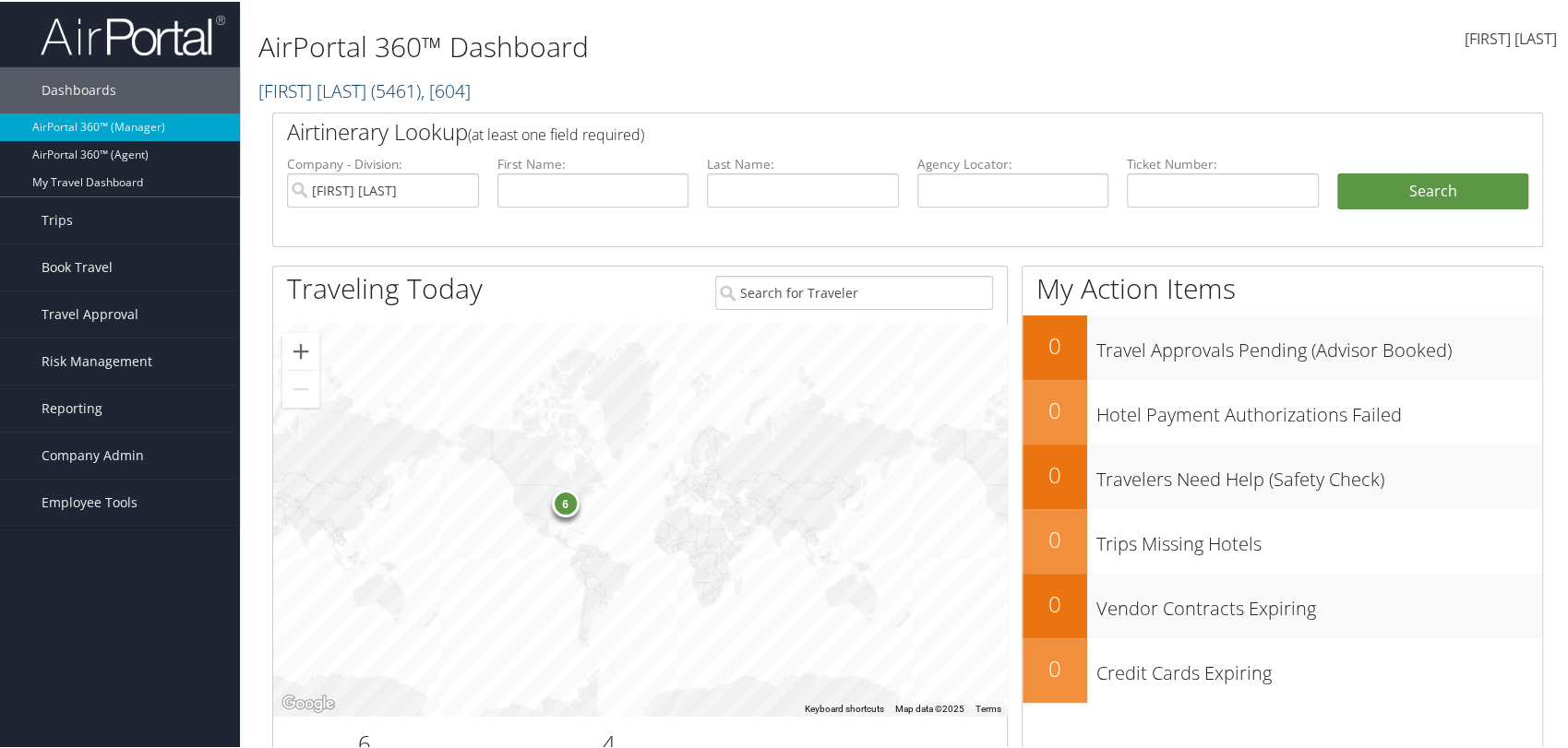 click at bounding box center (471, 89) 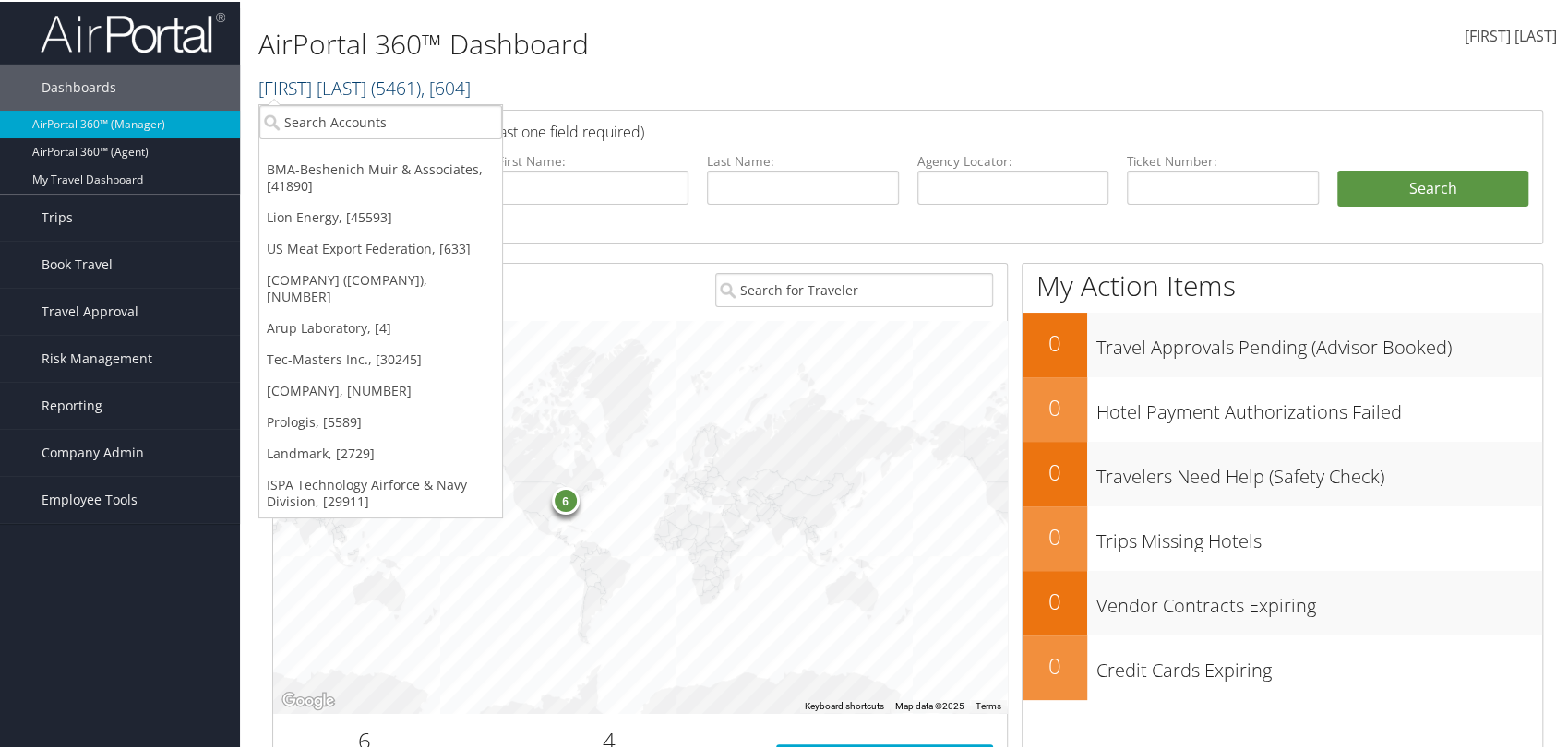 scroll, scrollTop: 7, scrollLeft: 0, axis: vertical 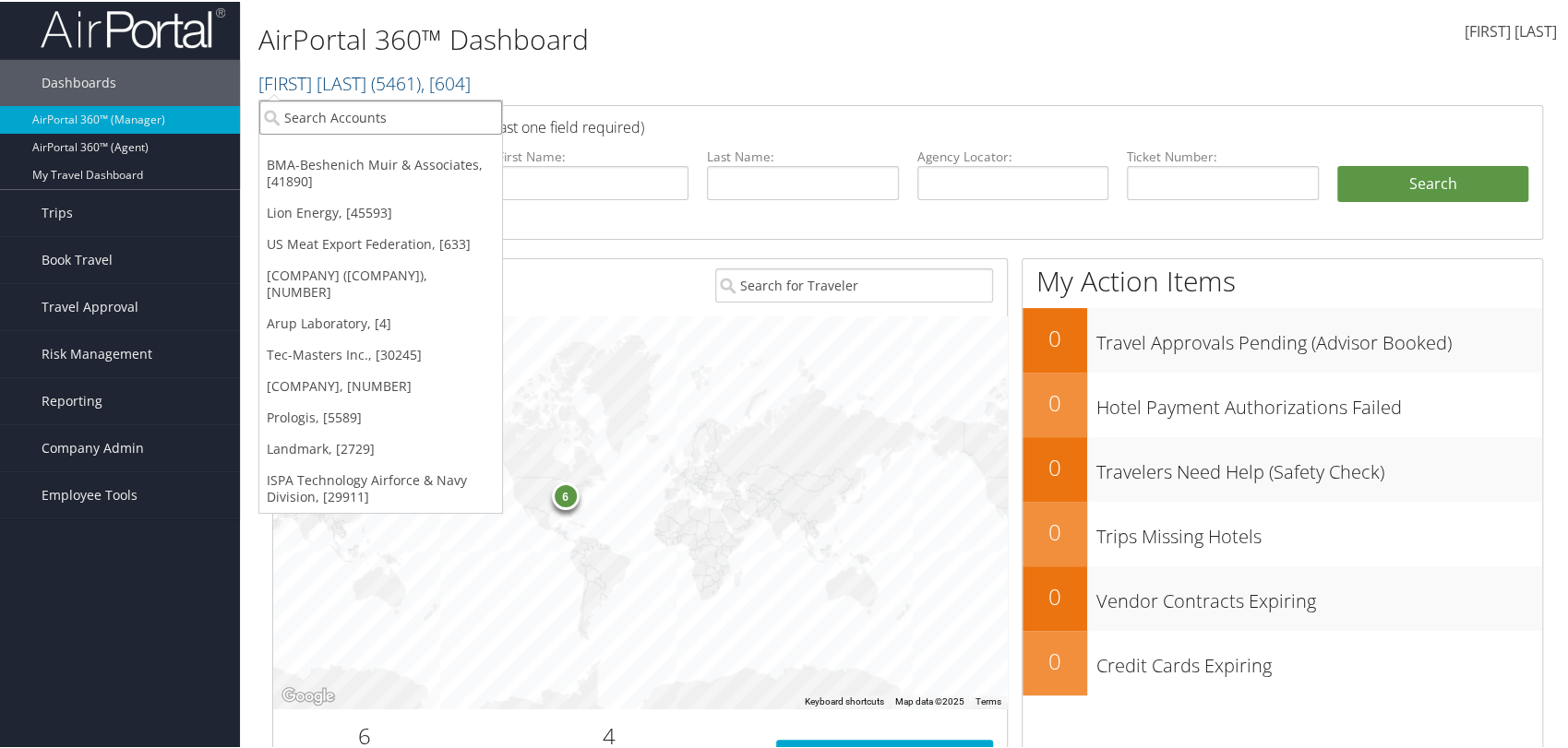 click at bounding box center [380, 115] 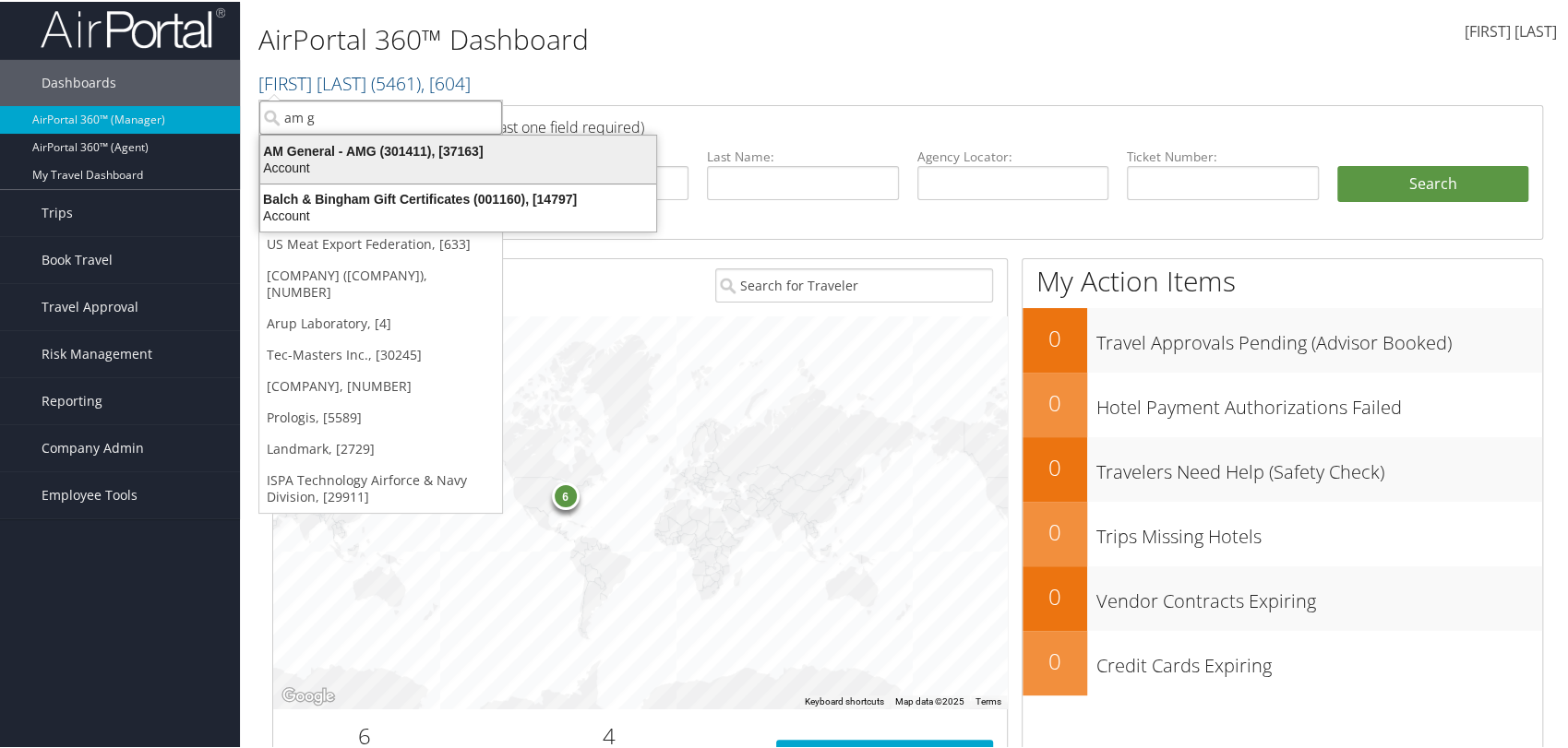 click on "AM General - AMG (301411), [37163]" at bounding box center (458, 149) 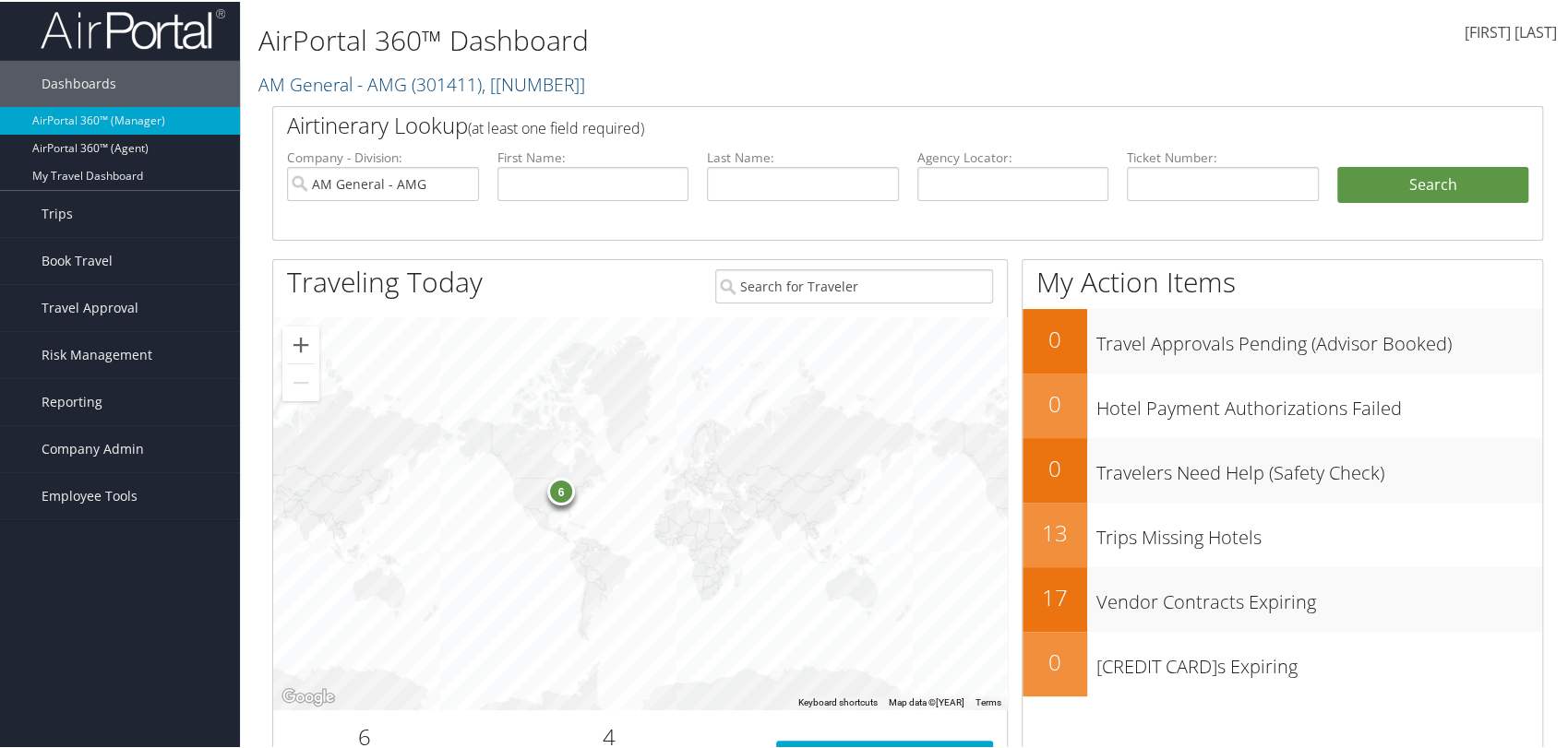 scroll, scrollTop: 0, scrollLeft: 0, axis: both 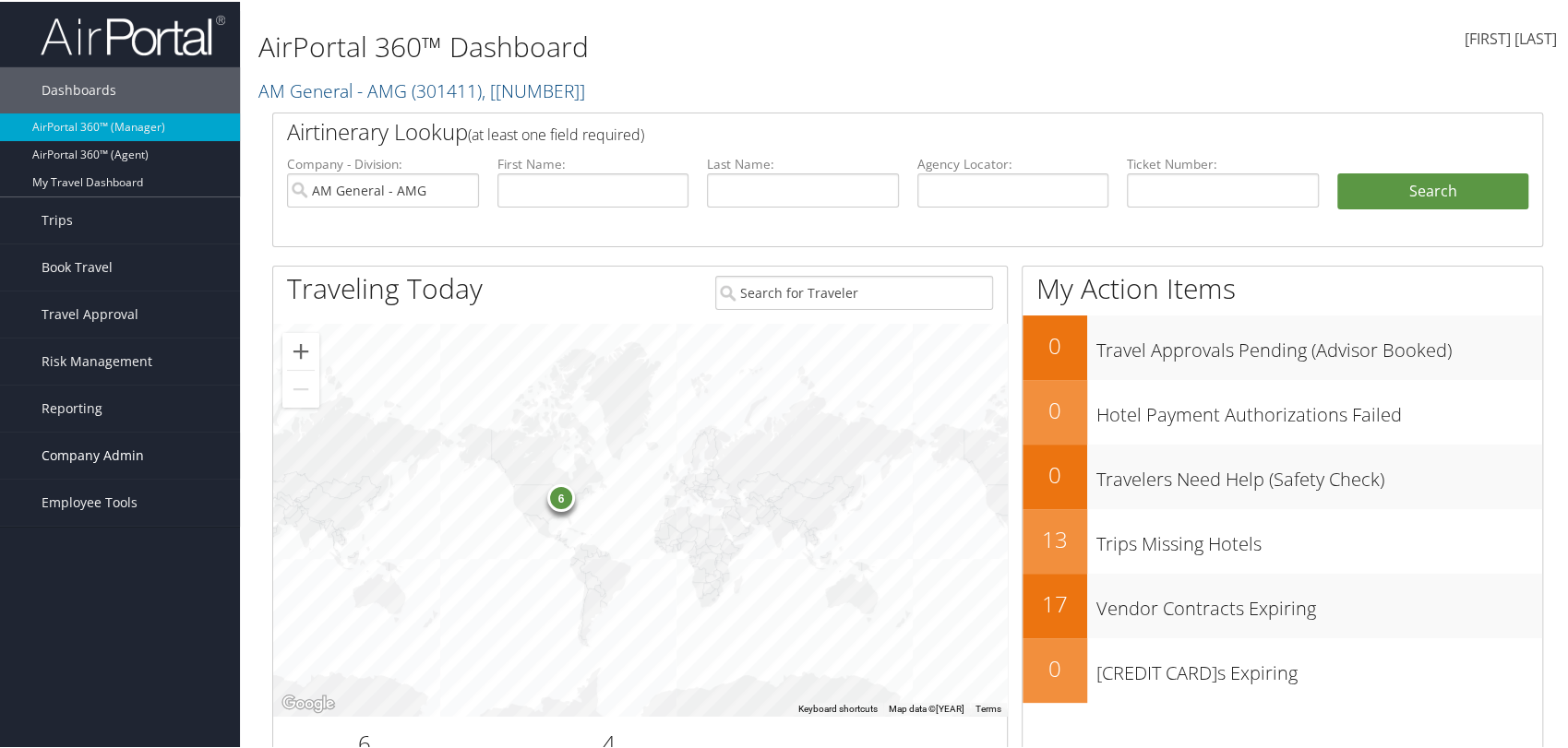 click on "Company Admin" at bounding box center (92, 454) 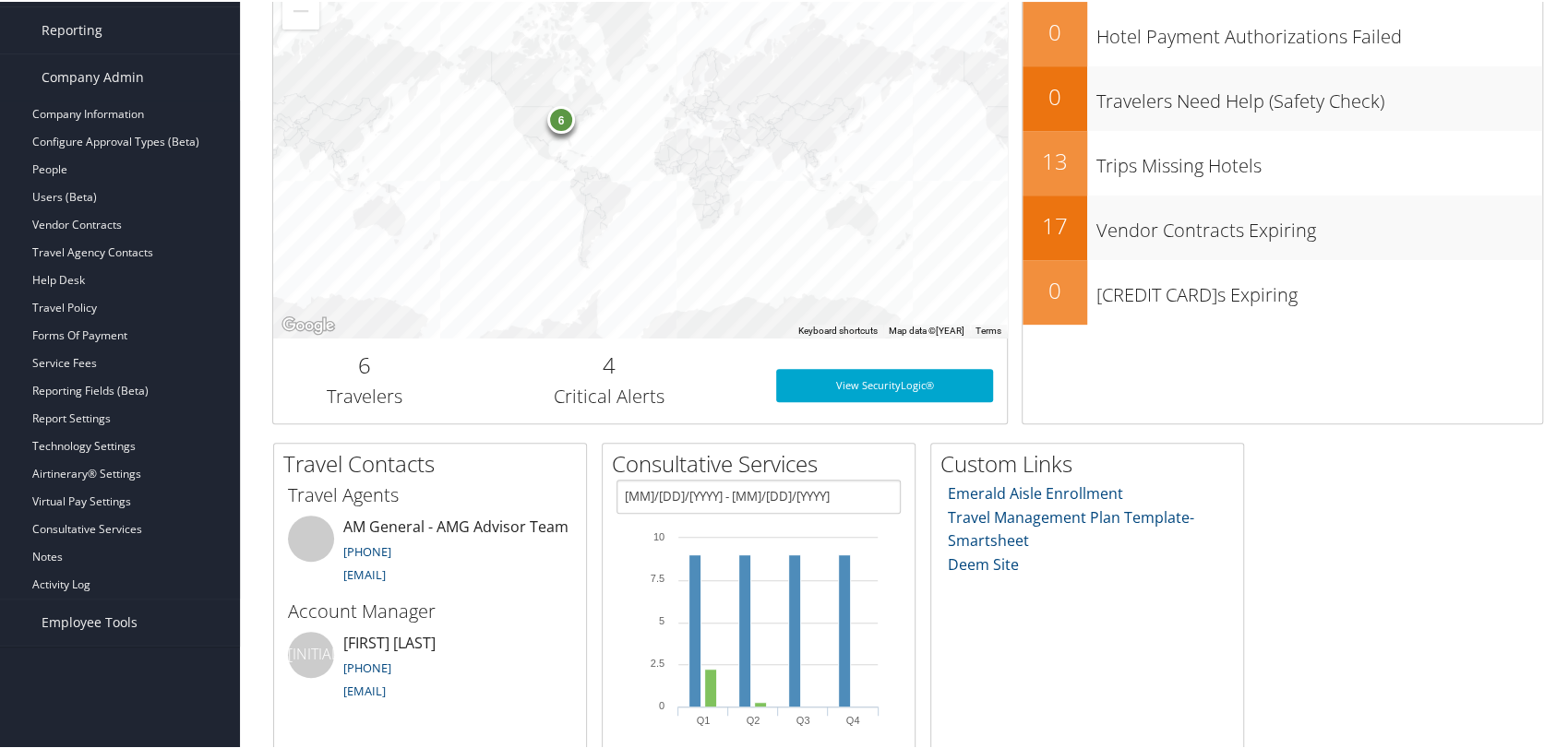 scroll, scrollTop: 410, scrollLeft: 0, axis: vertical 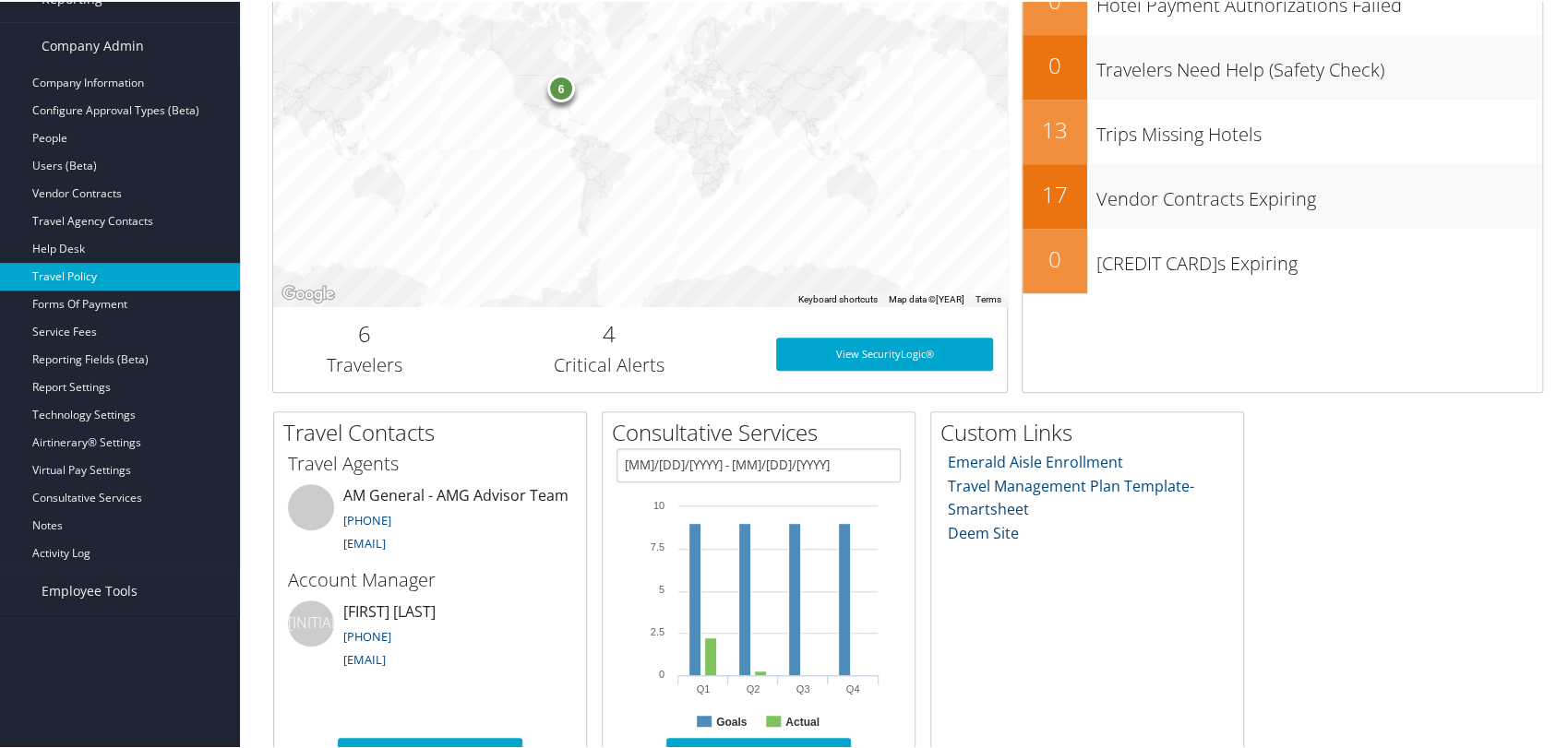 click on "Travel Policy" at bounding box center [120, 275] 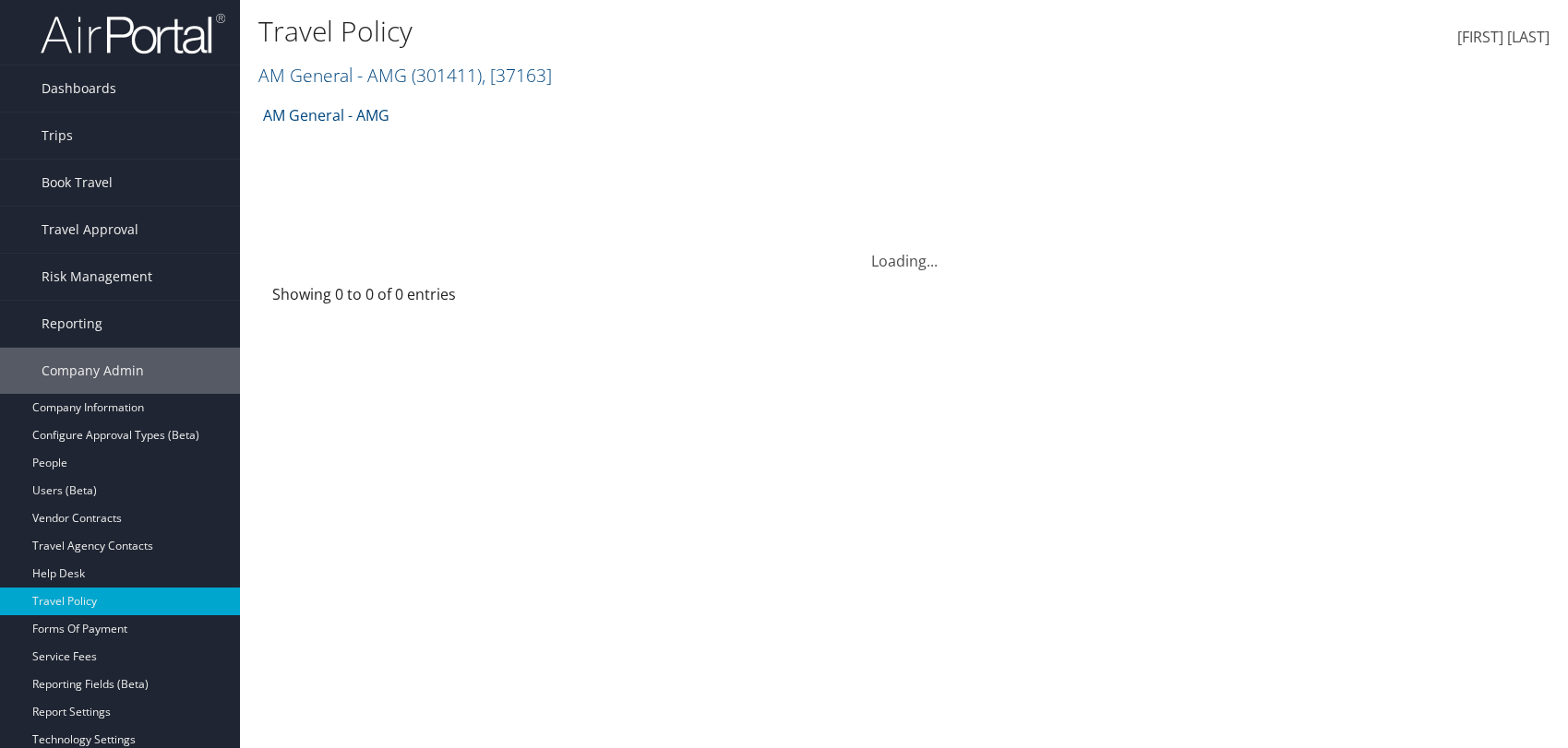 scroll, scrollTop: 0, scrollLeft: 0, axis: both 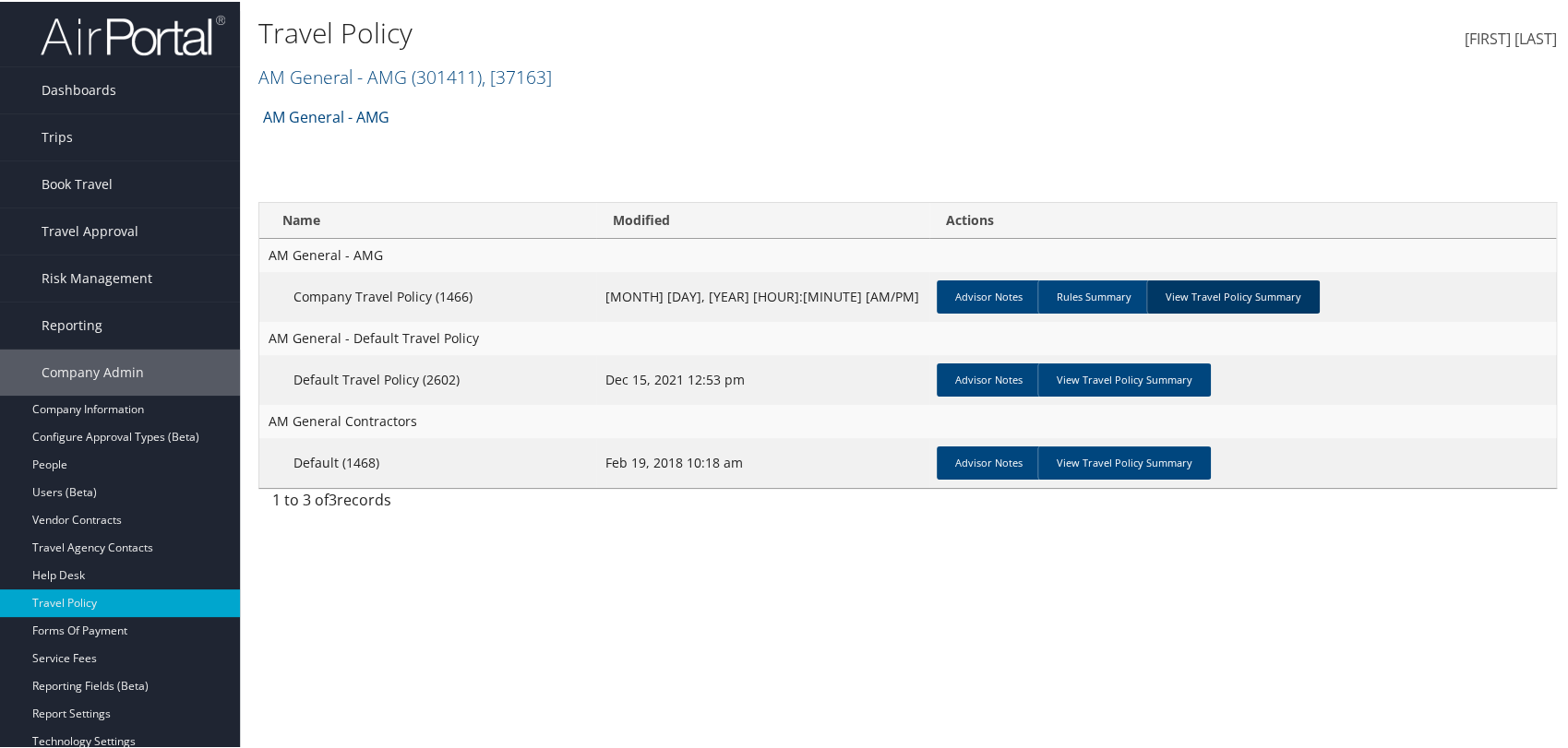 click on "View Travel Policy Summary" at bounding box center (1233, 295) 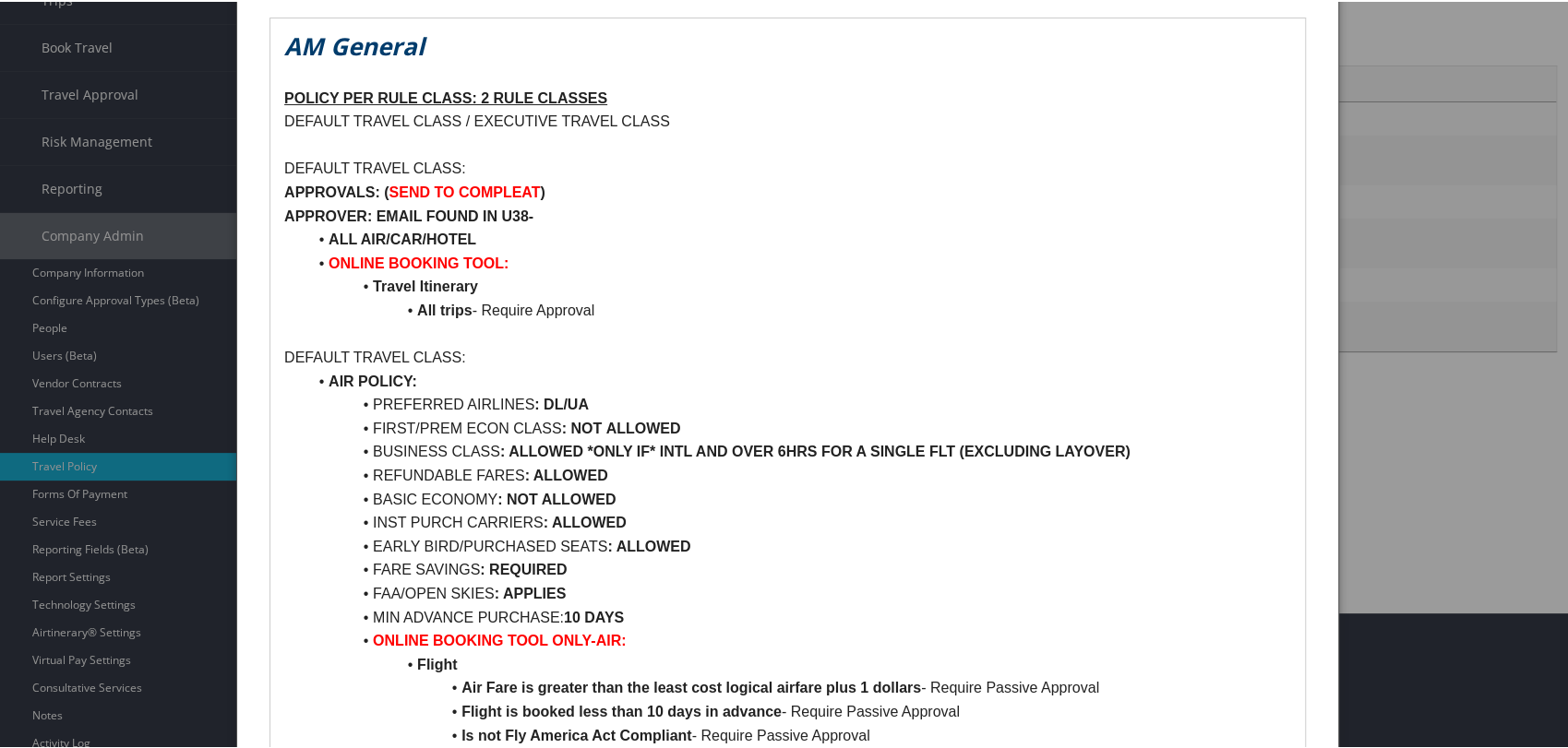 scroll, scrollTop: 205, scrollLeft: 0, axis: vertical 